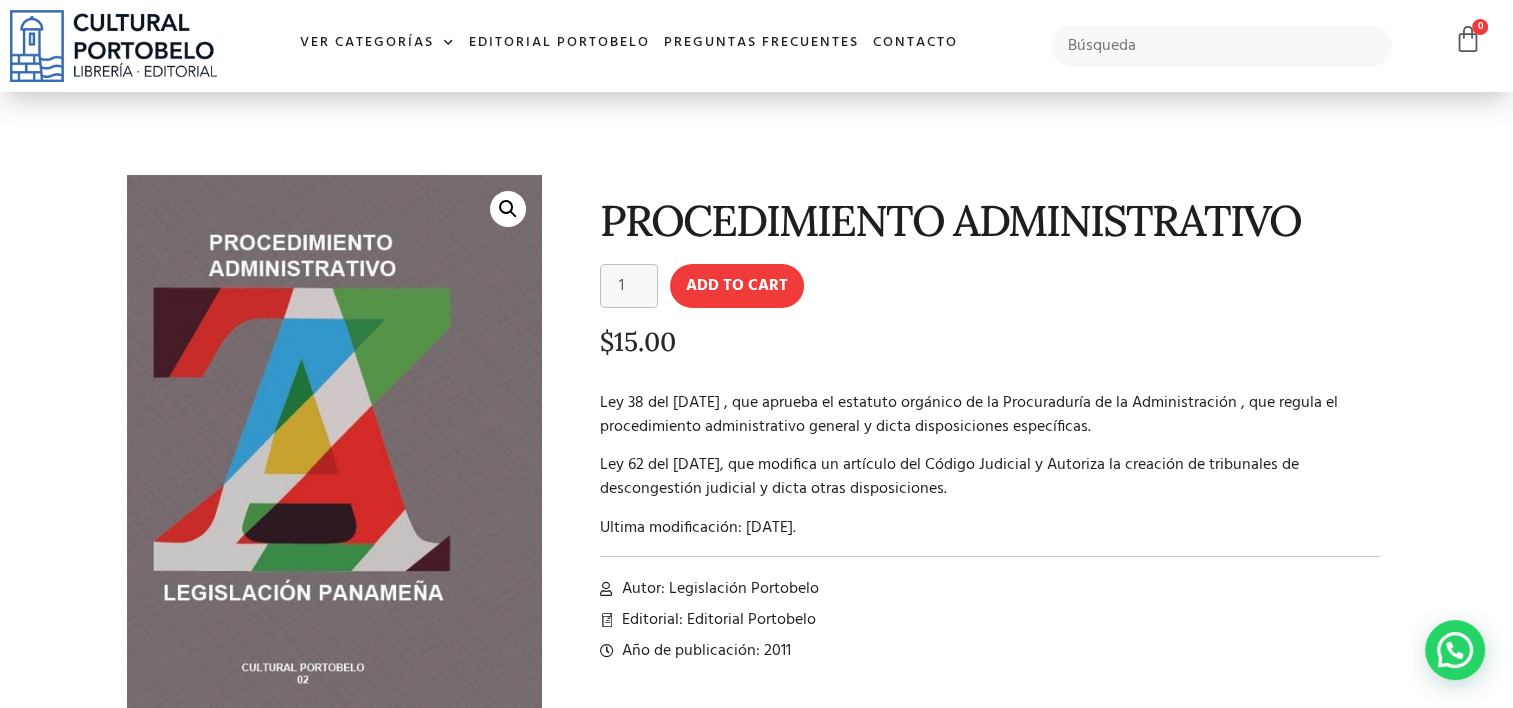 scroll, scrollTop: 0, scrollLeft: 0, axis: both 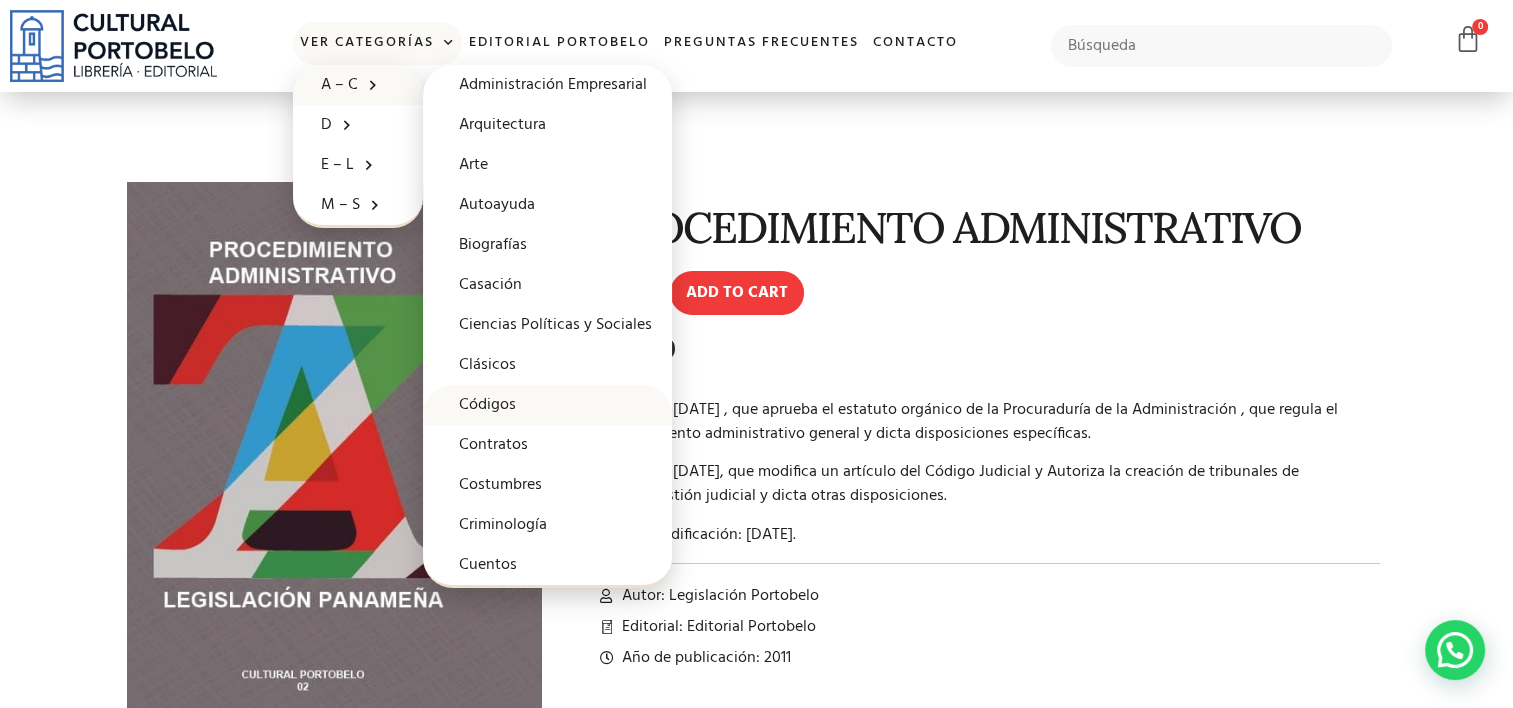 click on "Códigos" 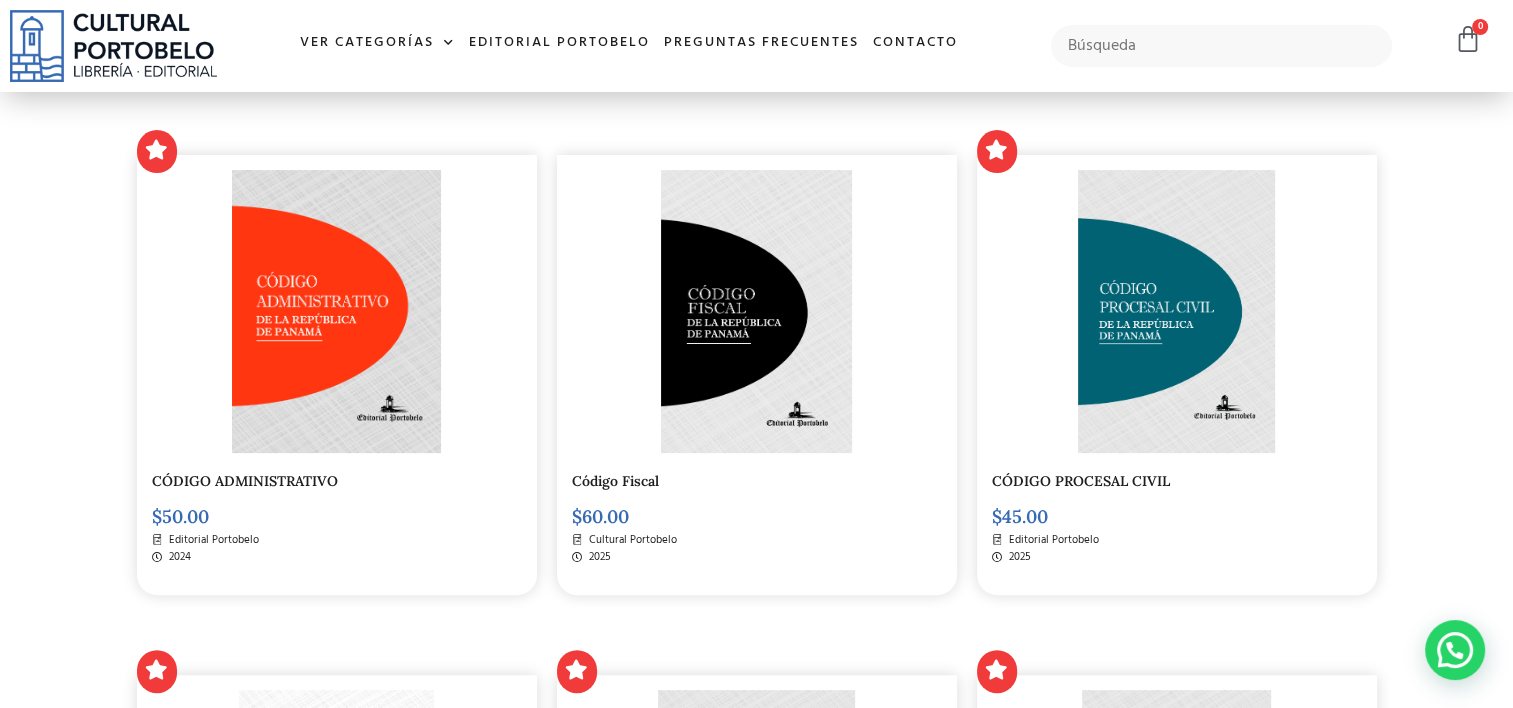 scroll, scrollTop: 500, scrollLeft: 0, axis: vertical 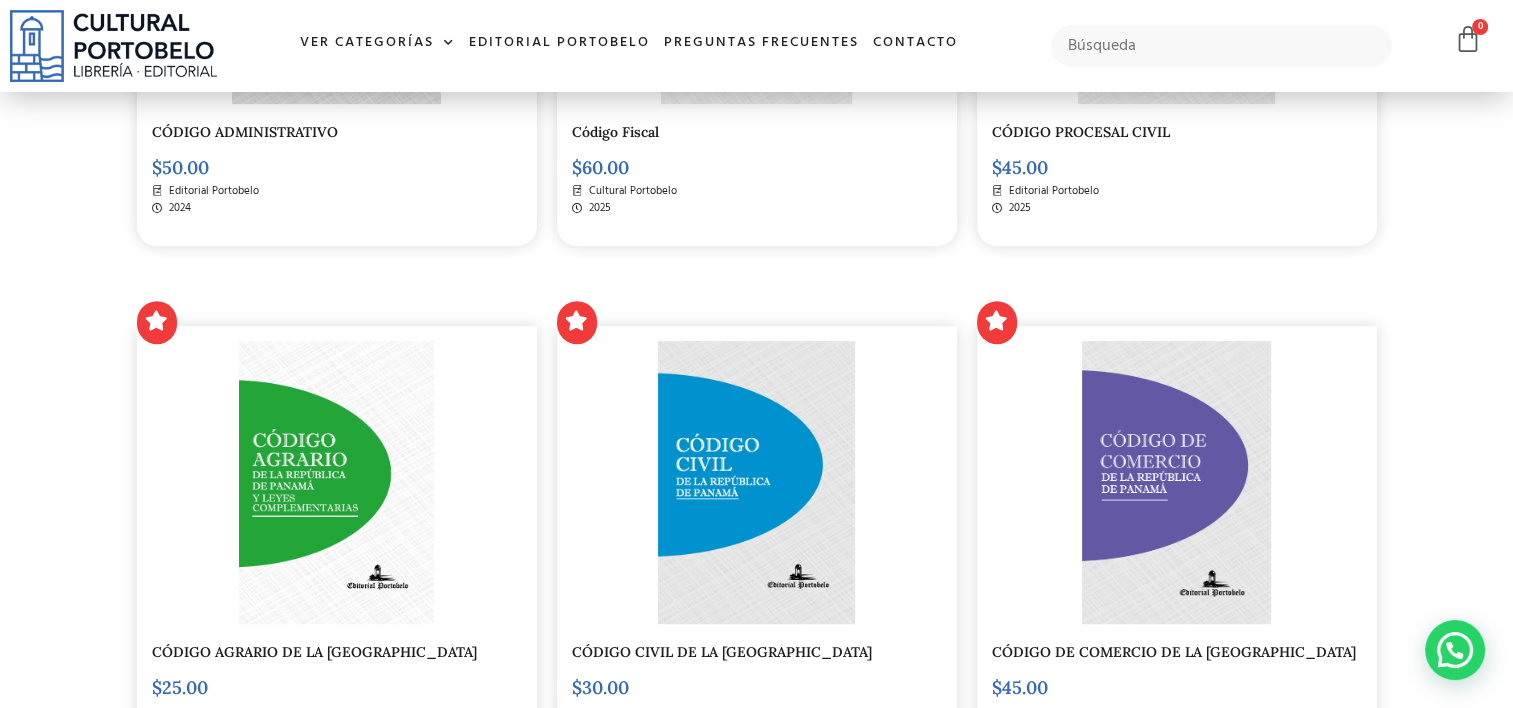 drag, startPoint x: 1047, startPoint y: 121, endPoint x: 1493, endPoint y: 254, distance: 465.40842 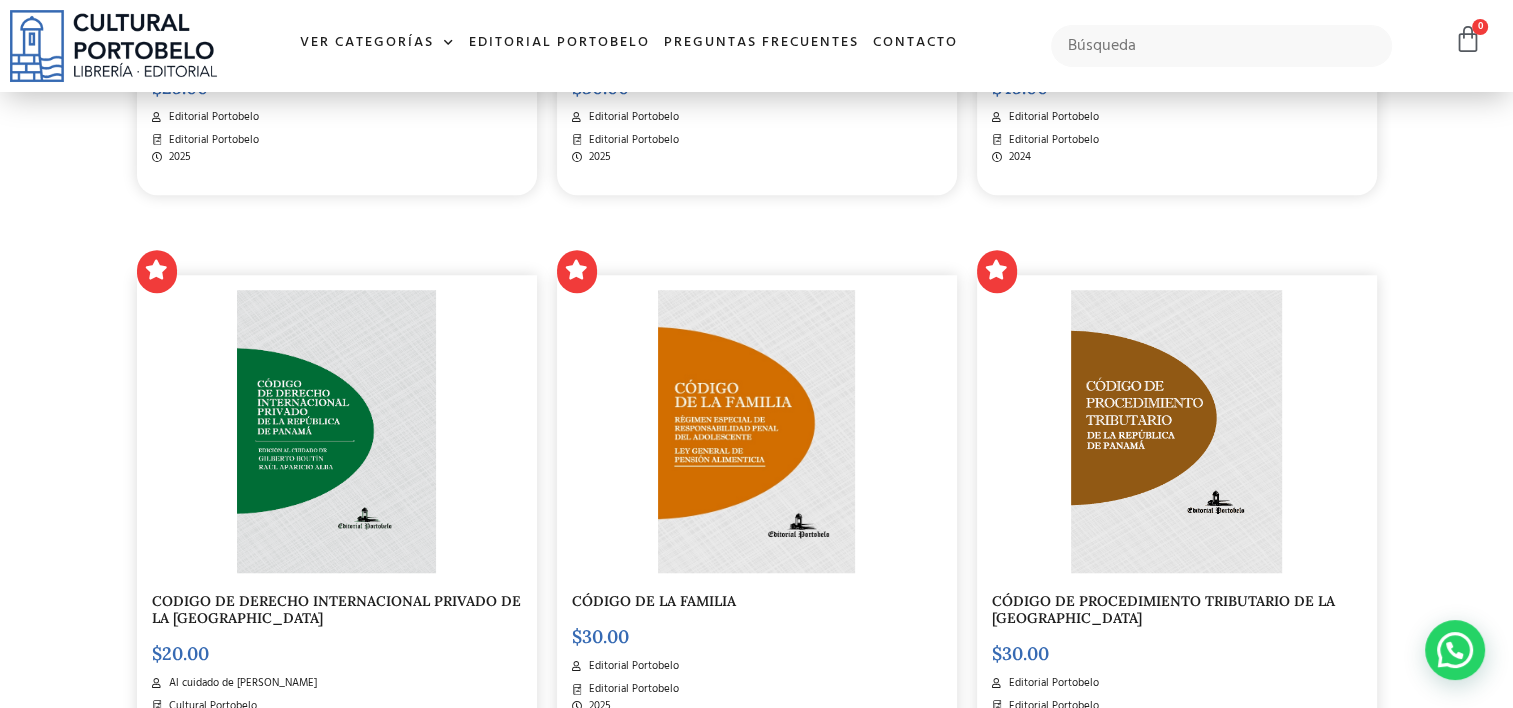 scroll, scrollTop: 1600, scrollLeft: 0, axis: vertical 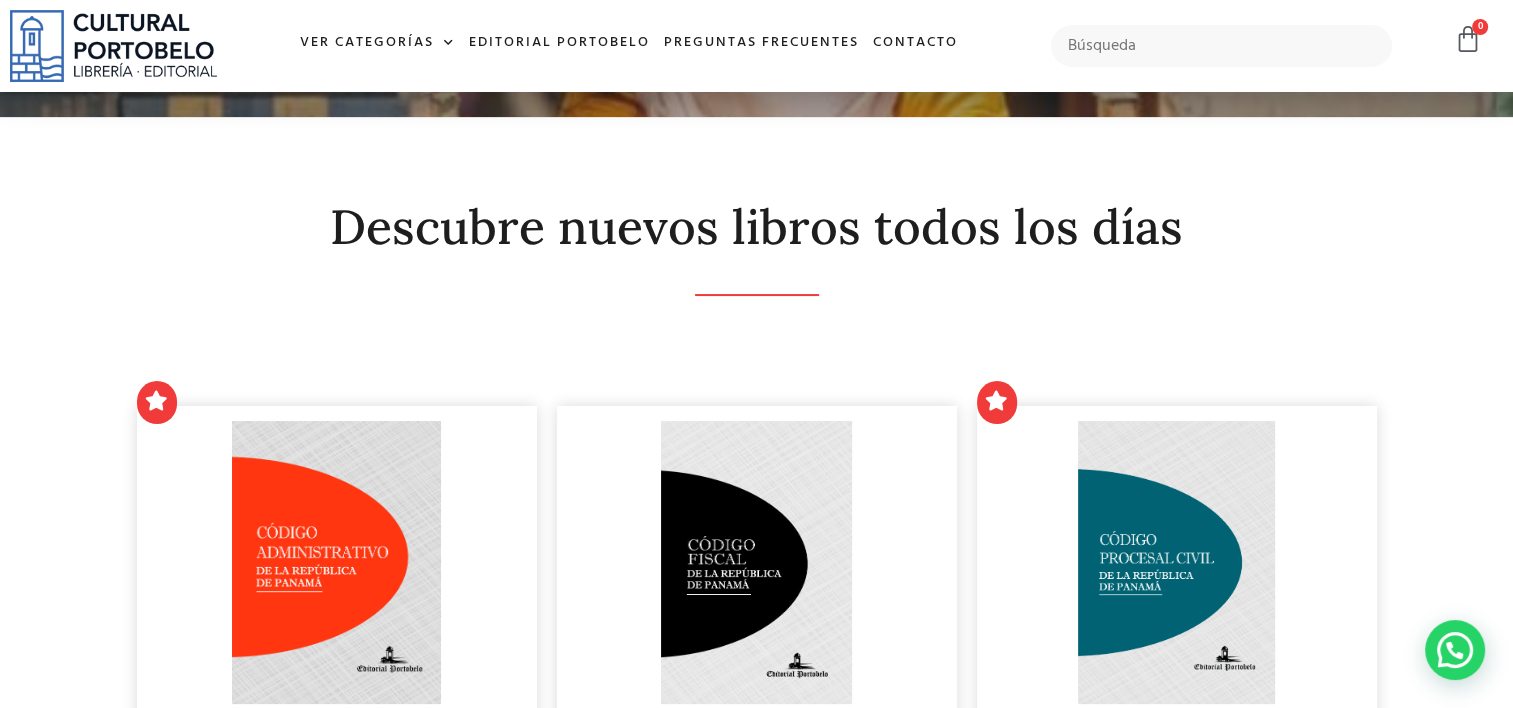 click at bounding box center [336, 562] 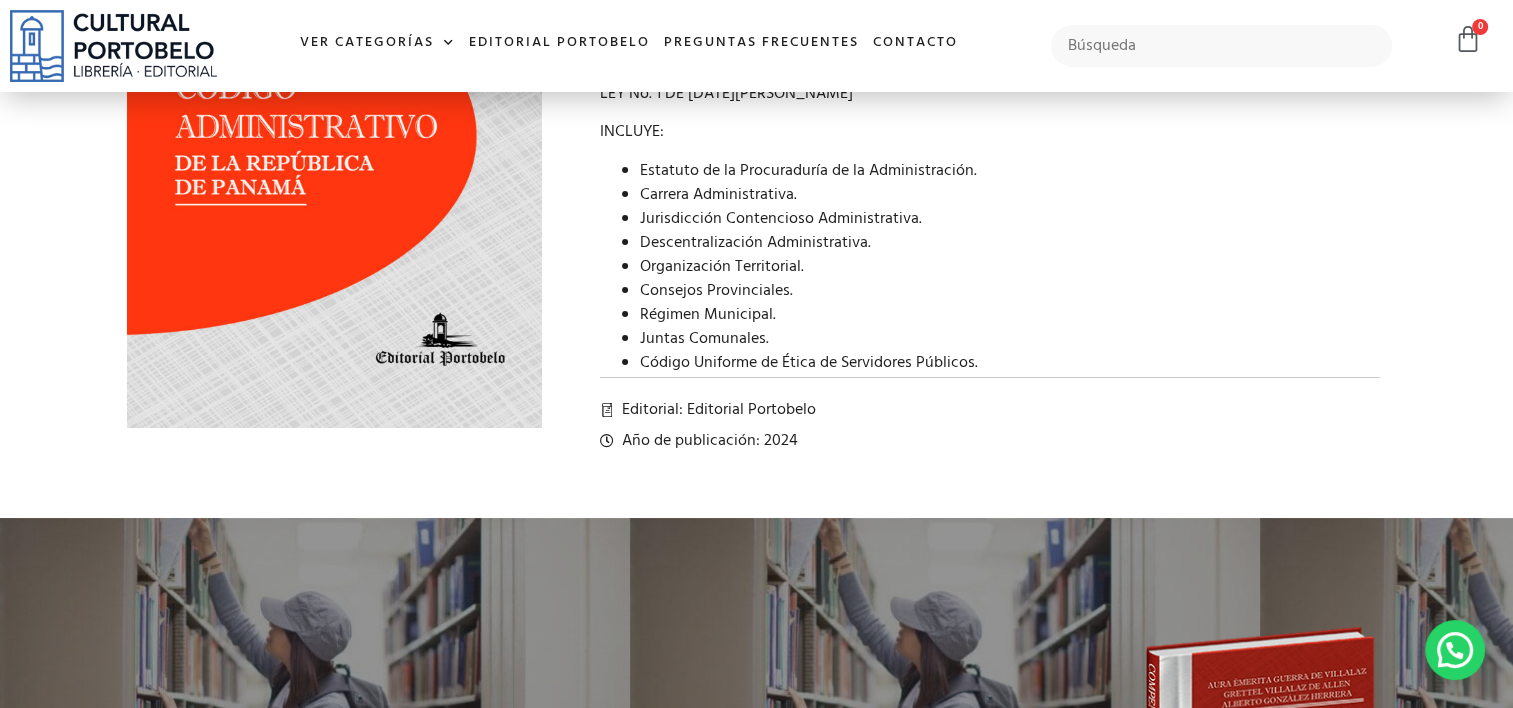scroll, scrollTop: 100, scrollLeft: 0, axis: vertical 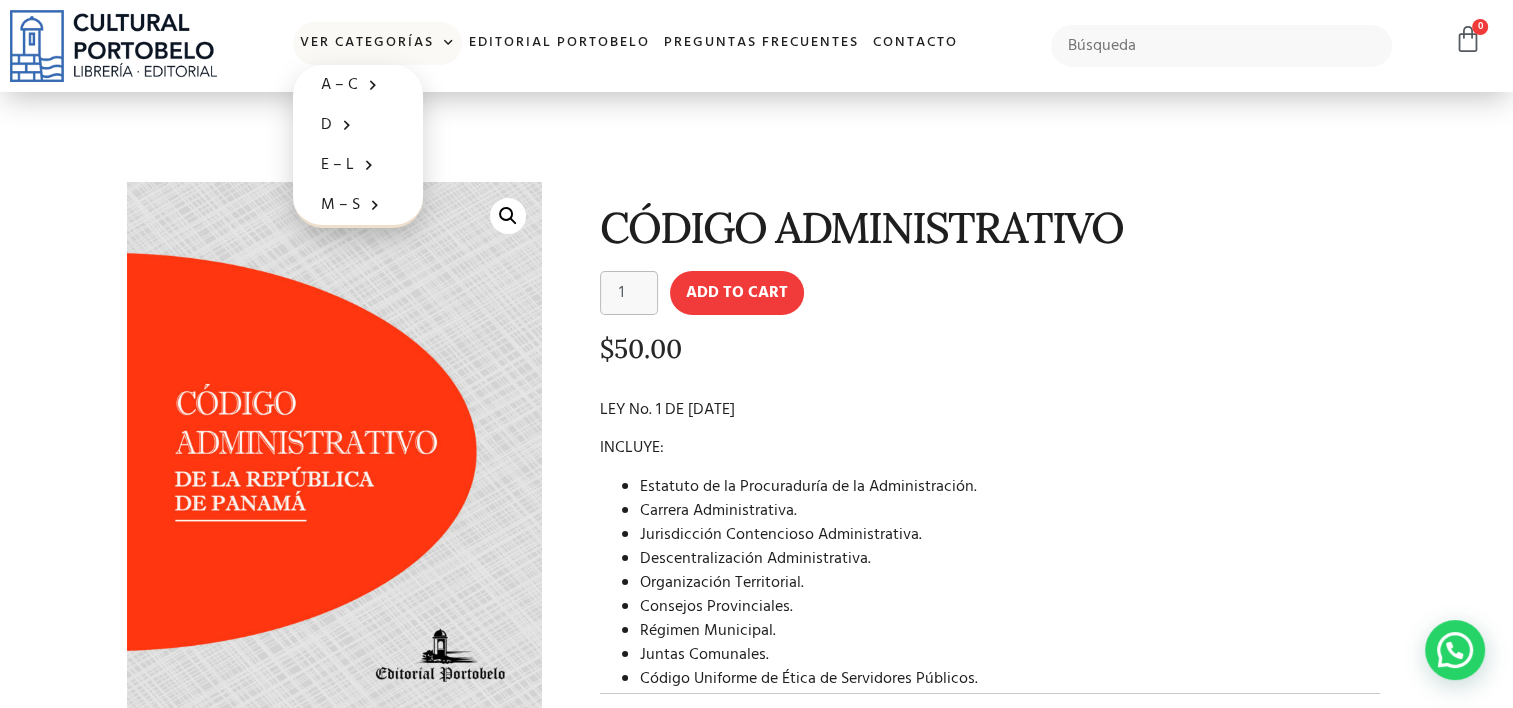 click on "Ver Categorías" 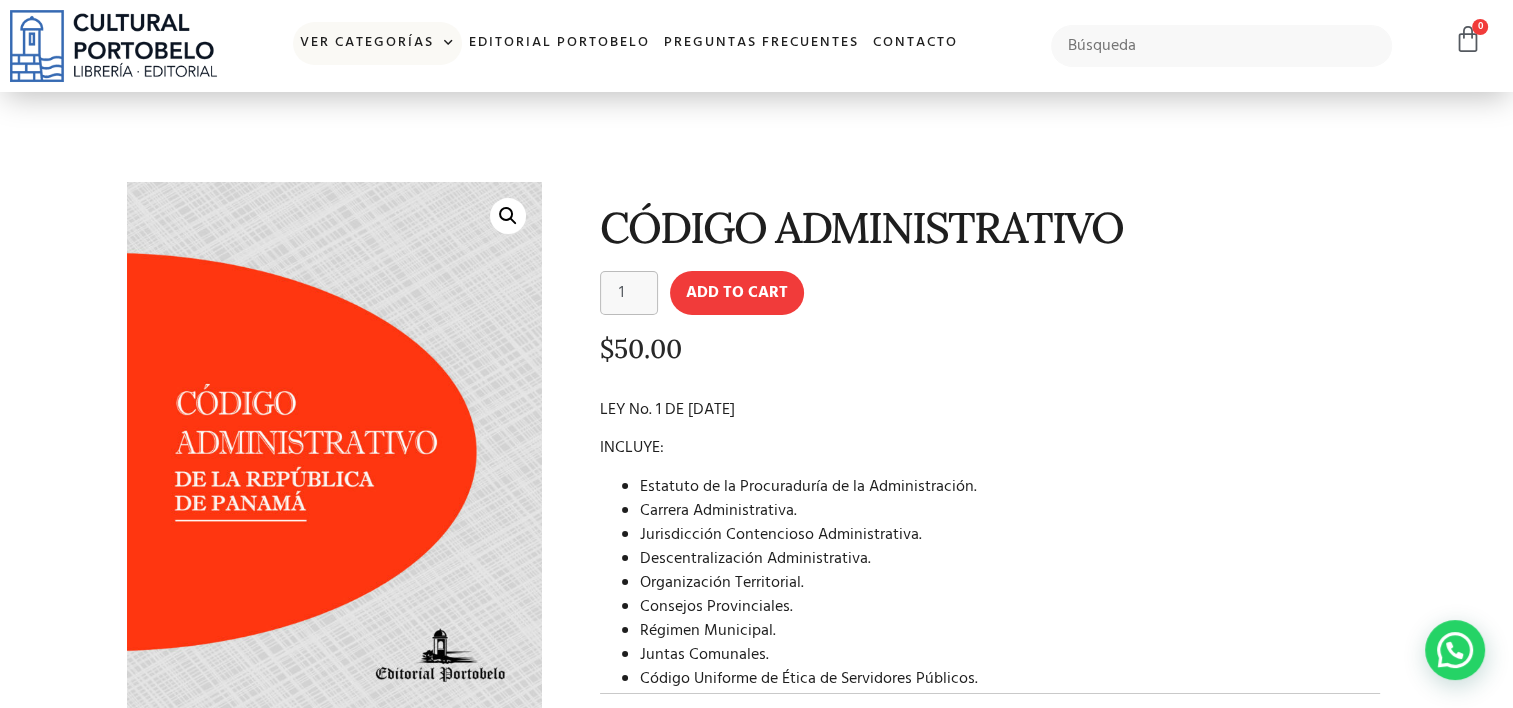click 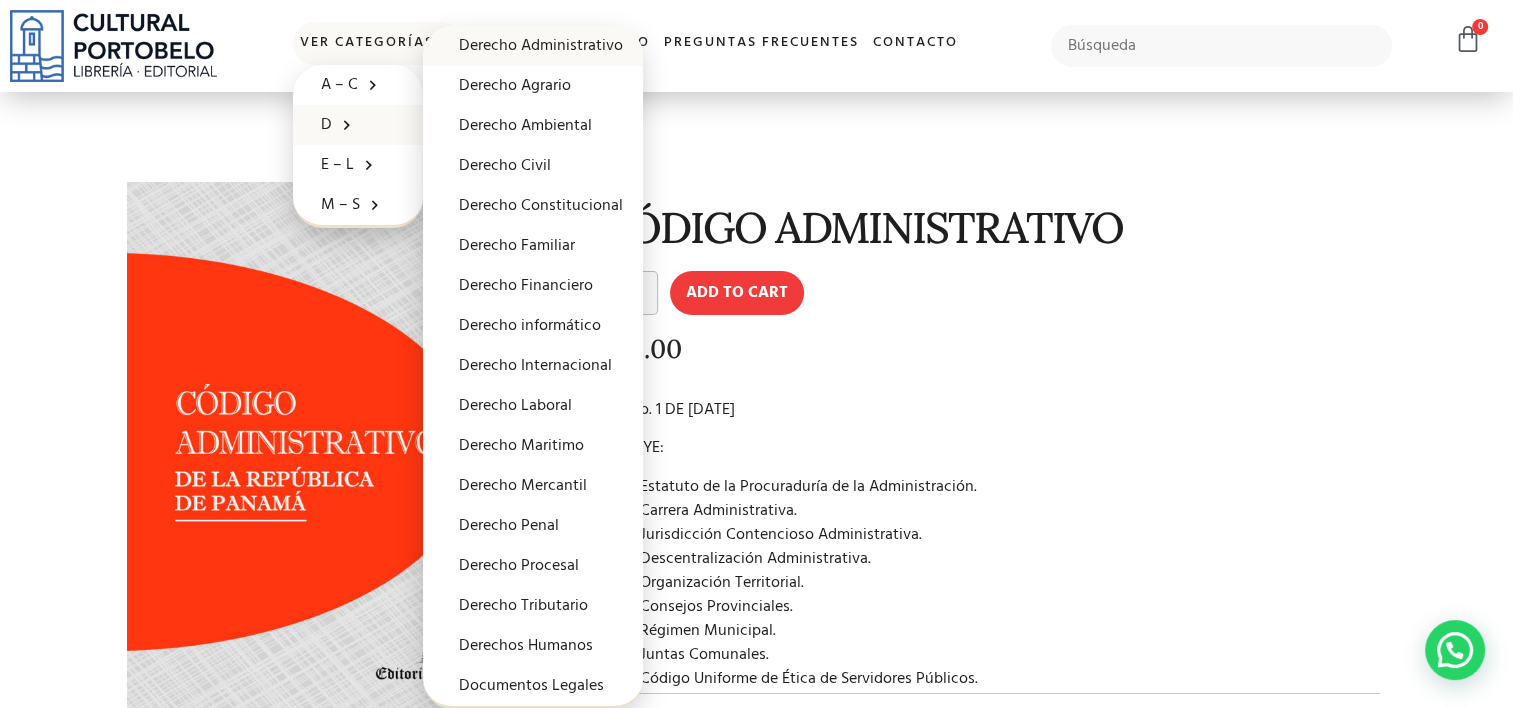 click on "Derecho Administrativo" 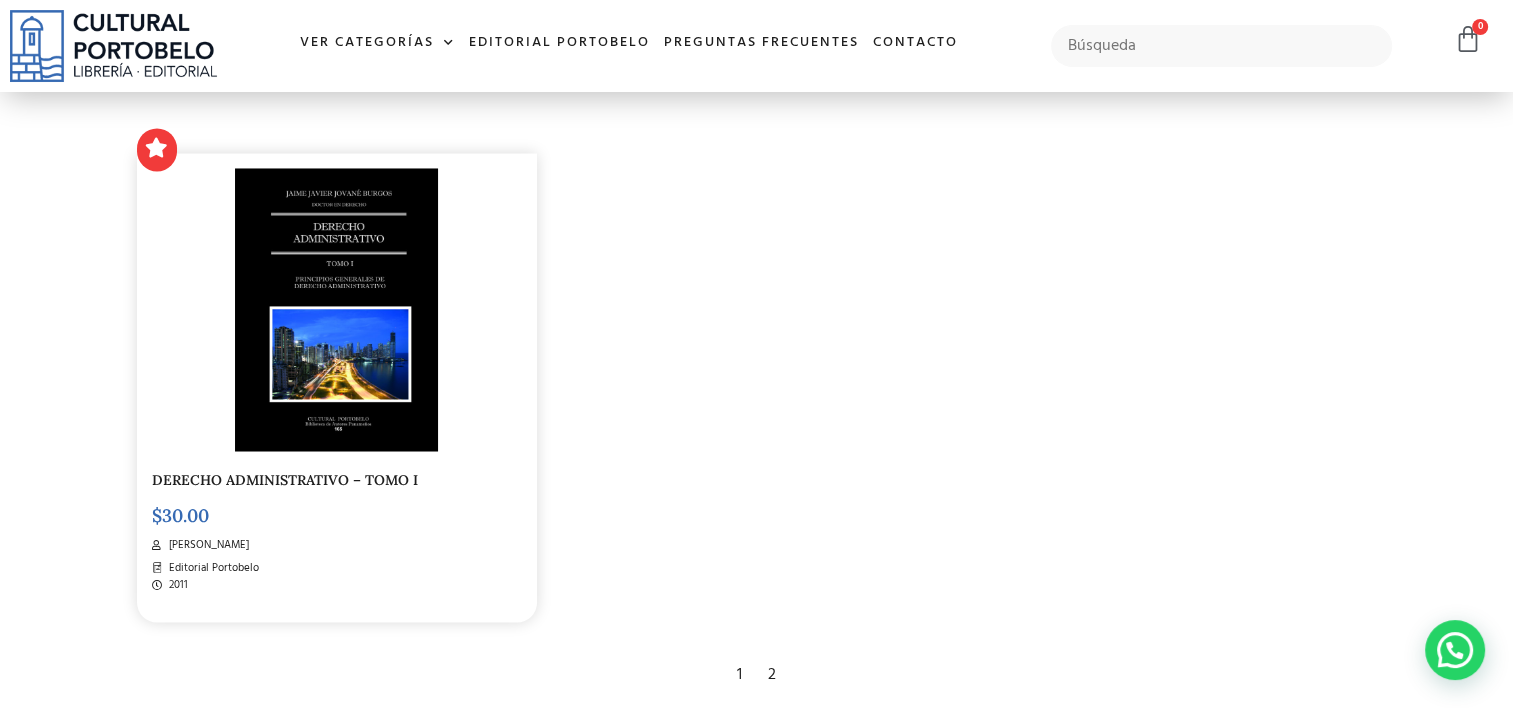 scroll, scrollTop: 3400, scrollLeft: 0, axis: vertical 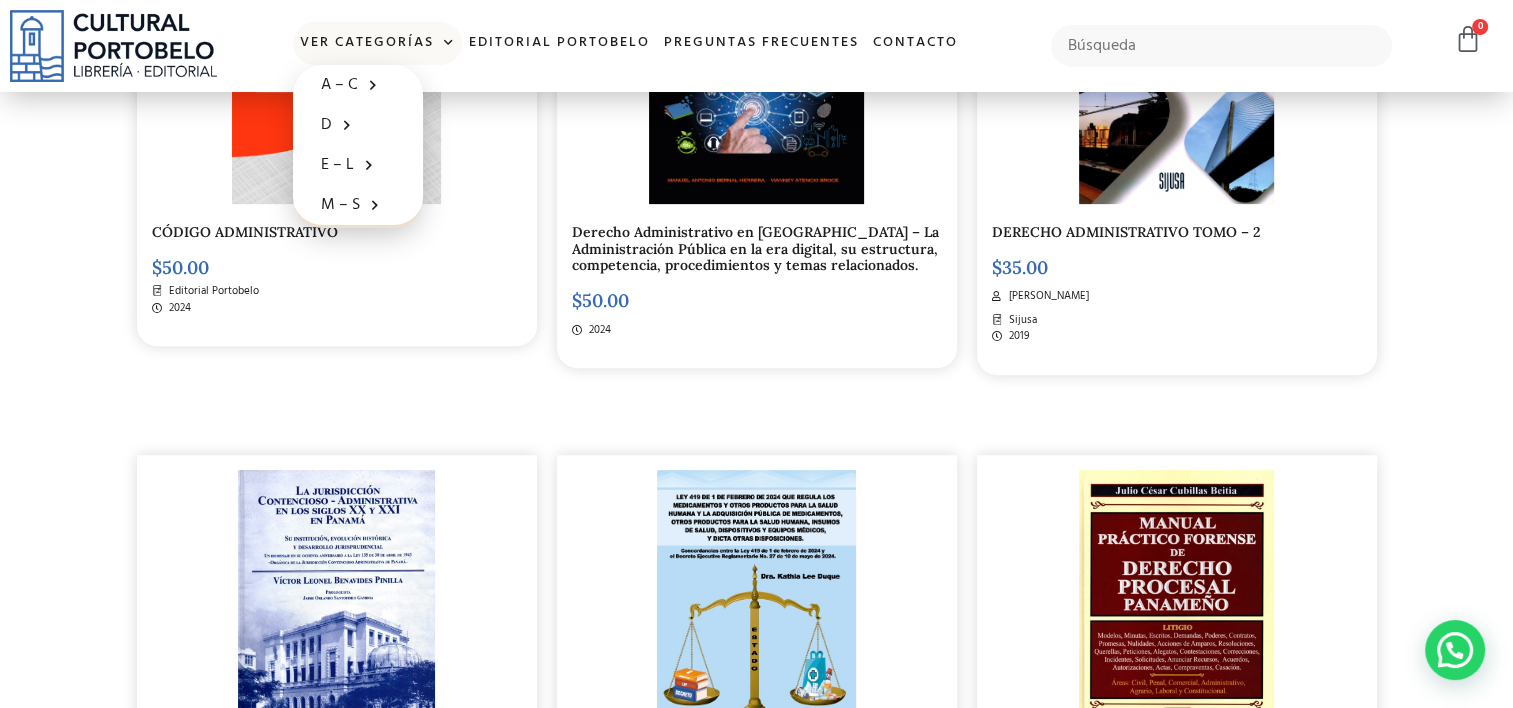 click on "Ver Categorías" 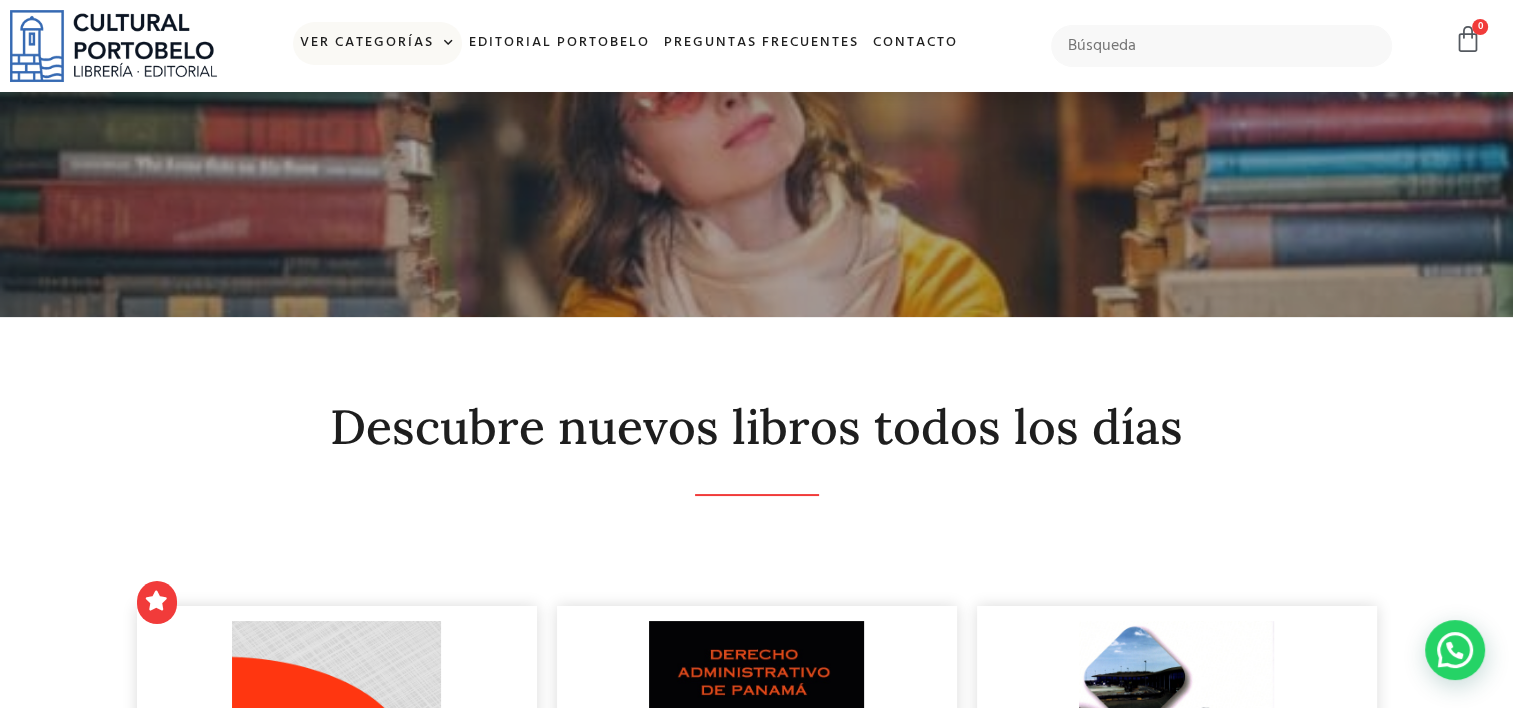 click on "Ver Categorías" 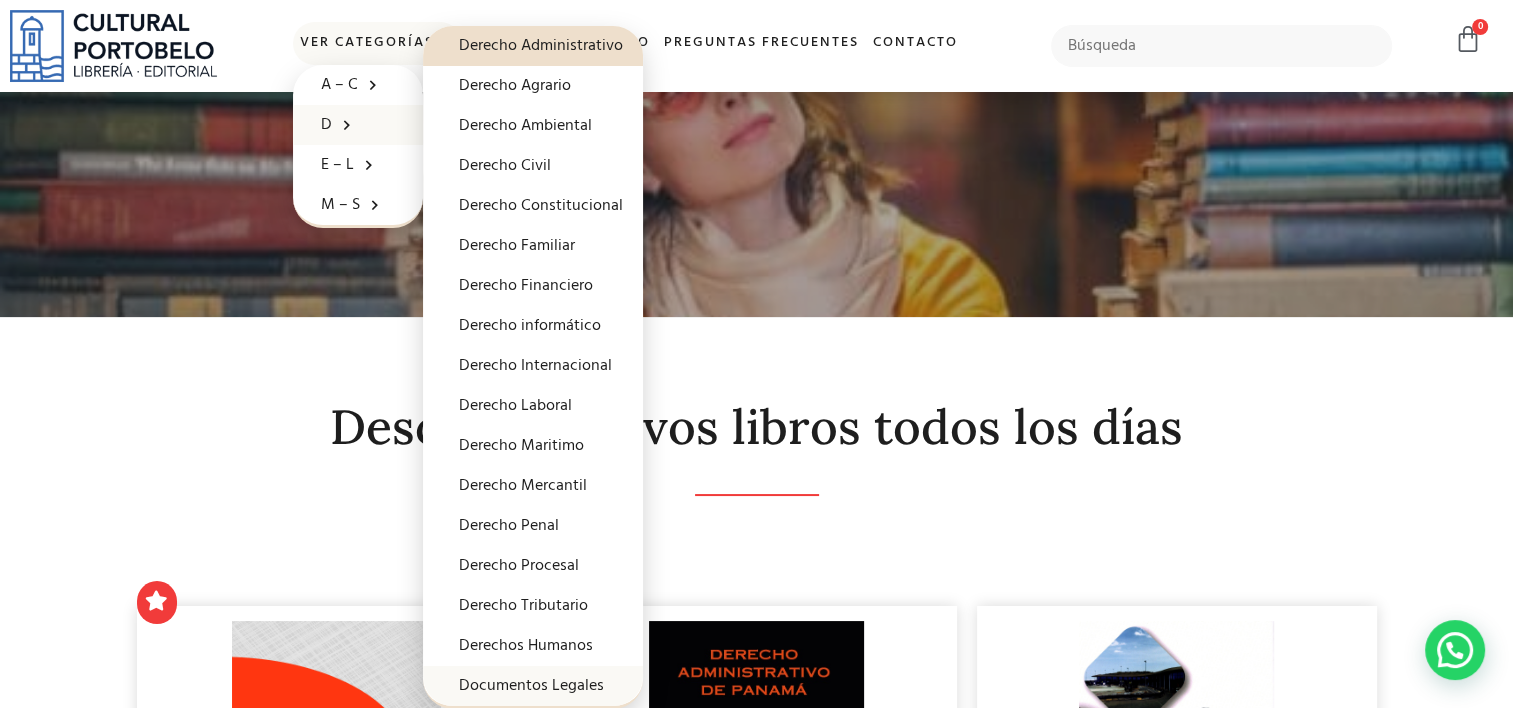click on "Documentos Legales" 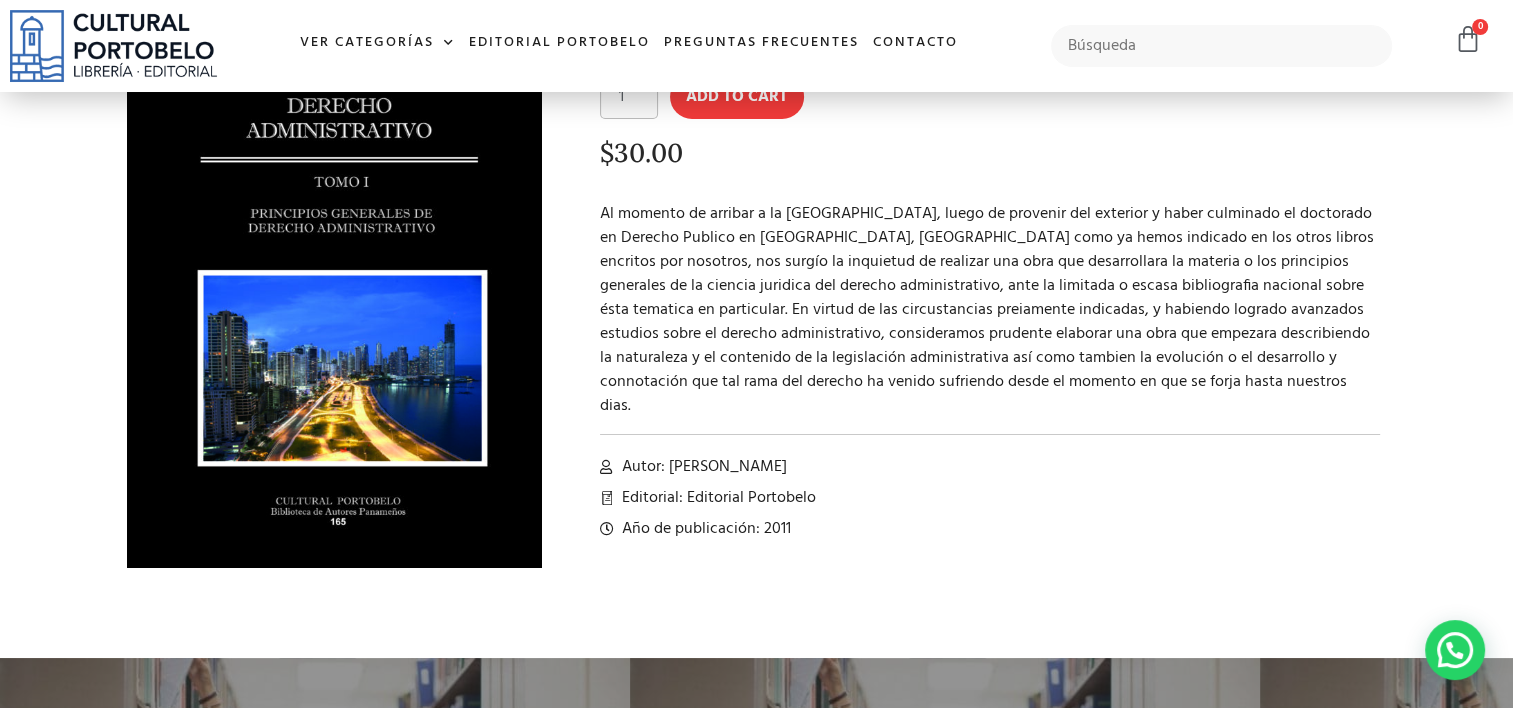 scroll, scrollTop: 200, scrollLeft: 0, axis: vertical 